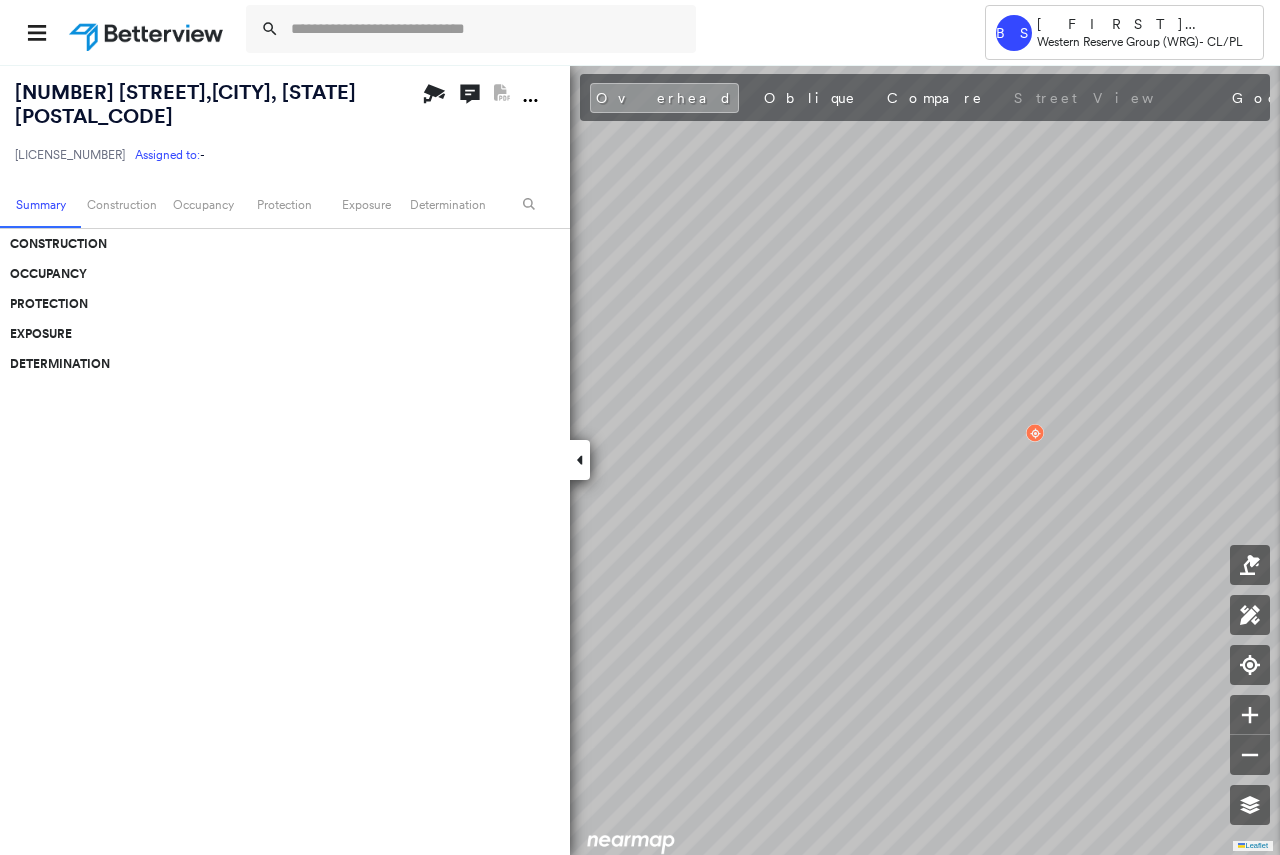 scroll, scrollTop: 0, scrollLeft: 0, axis: both 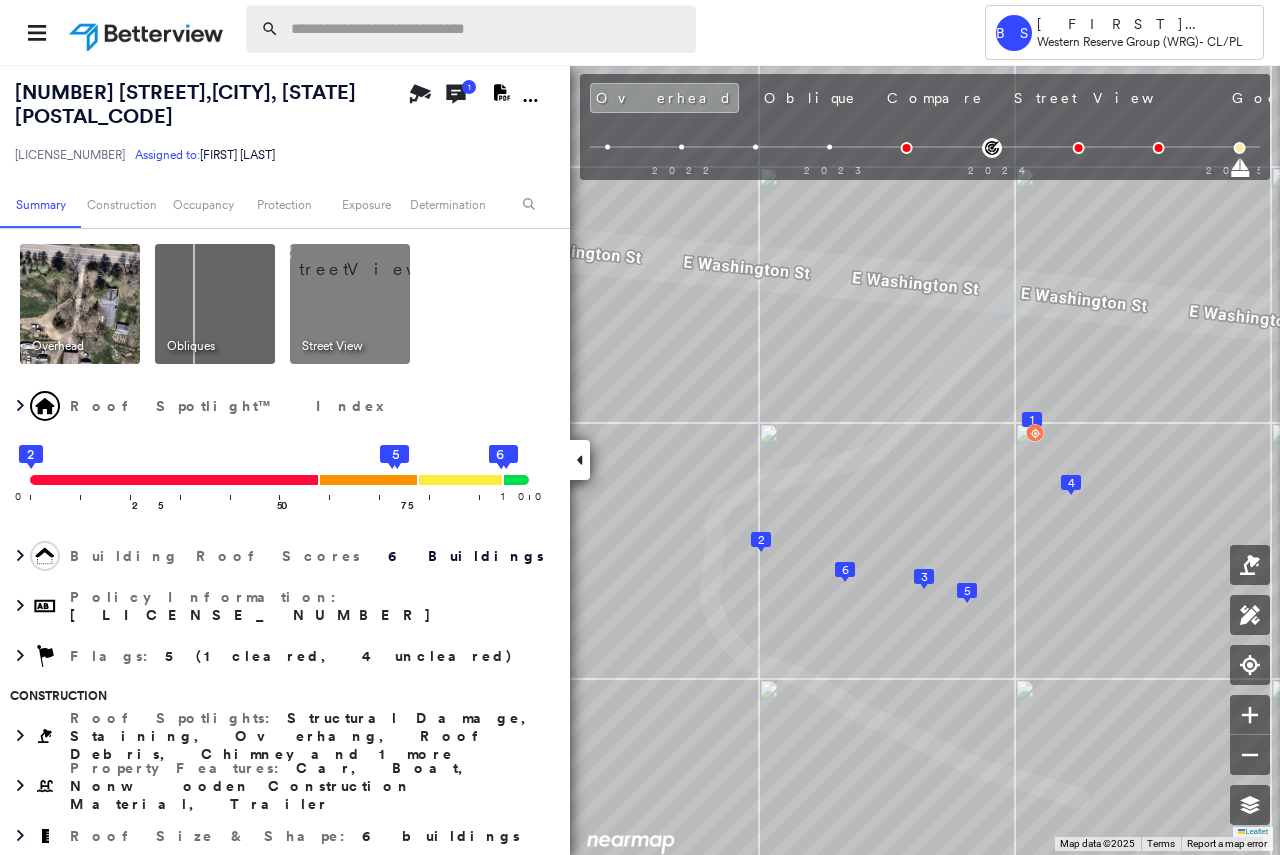 click at bounding box center (487, 29) 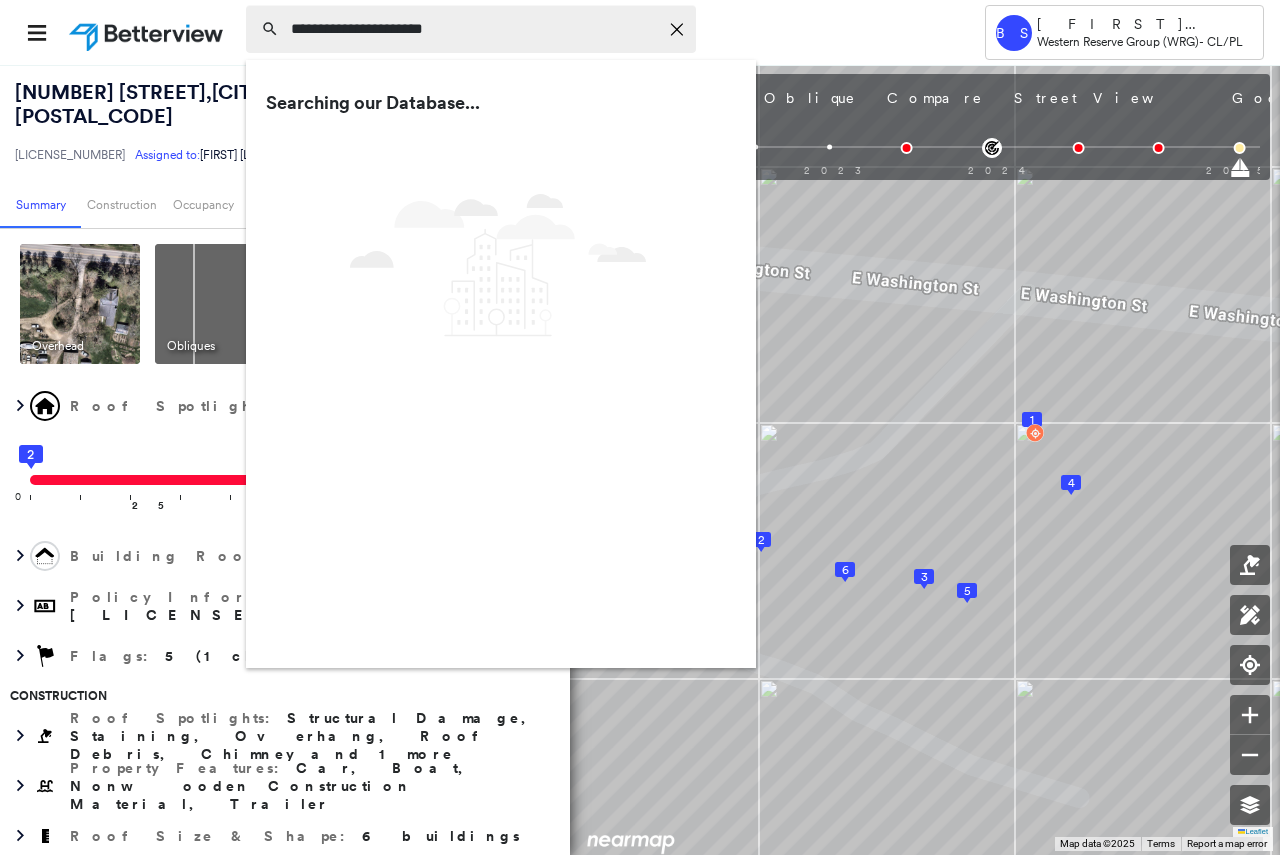 type on "**********" 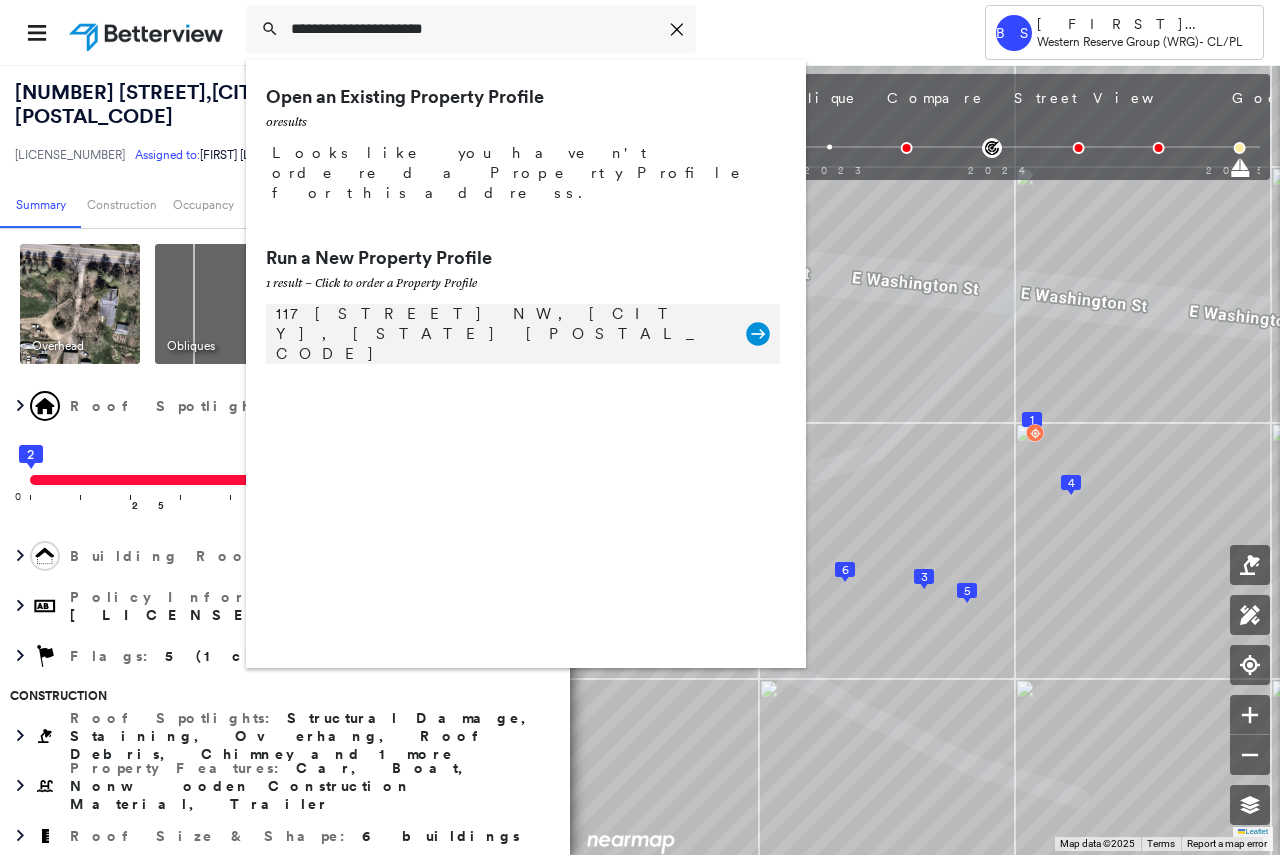 click on "117 [STREET] NW, [CITY], [STATE] [POSTAL_CODE]" at bounding box center [501, 334] 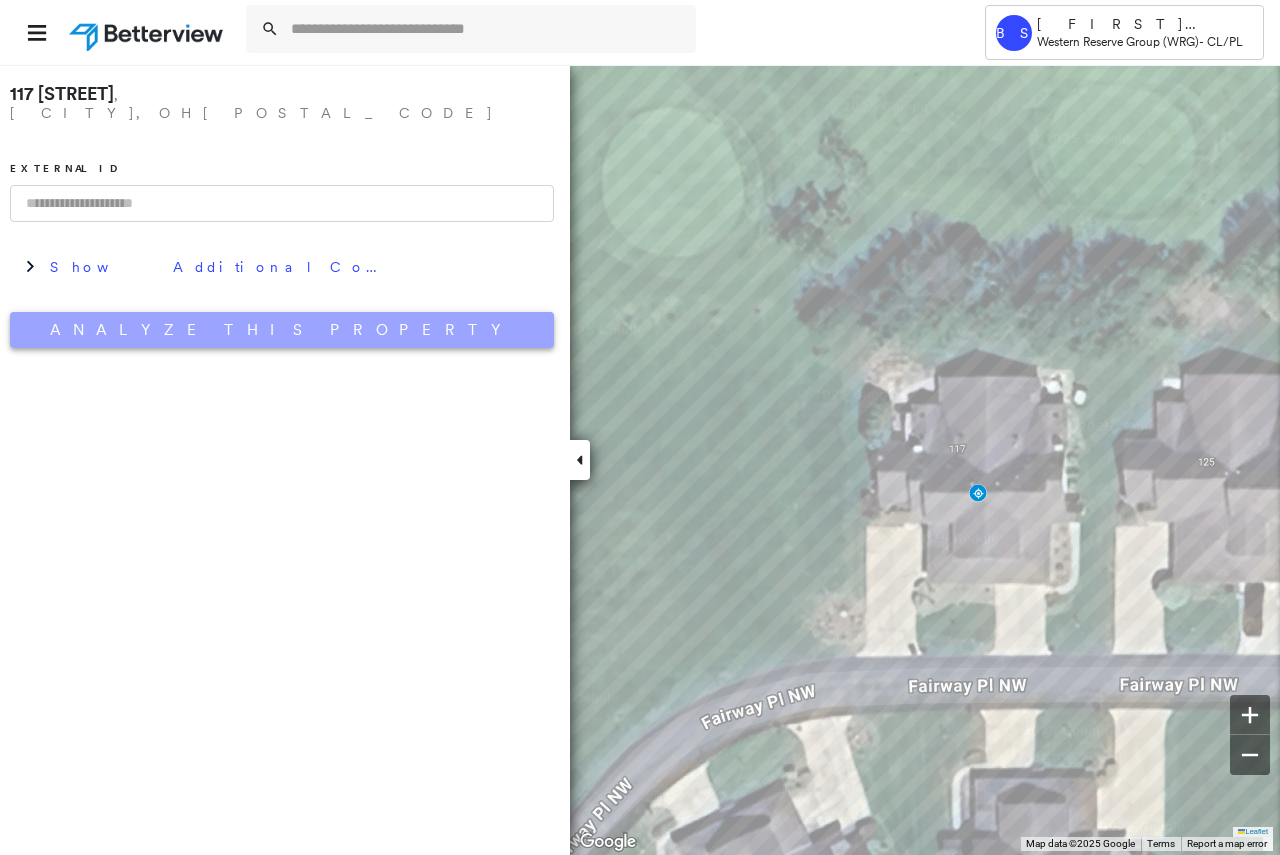 click on "Analyze This Property" at bounding box center [282, 330] 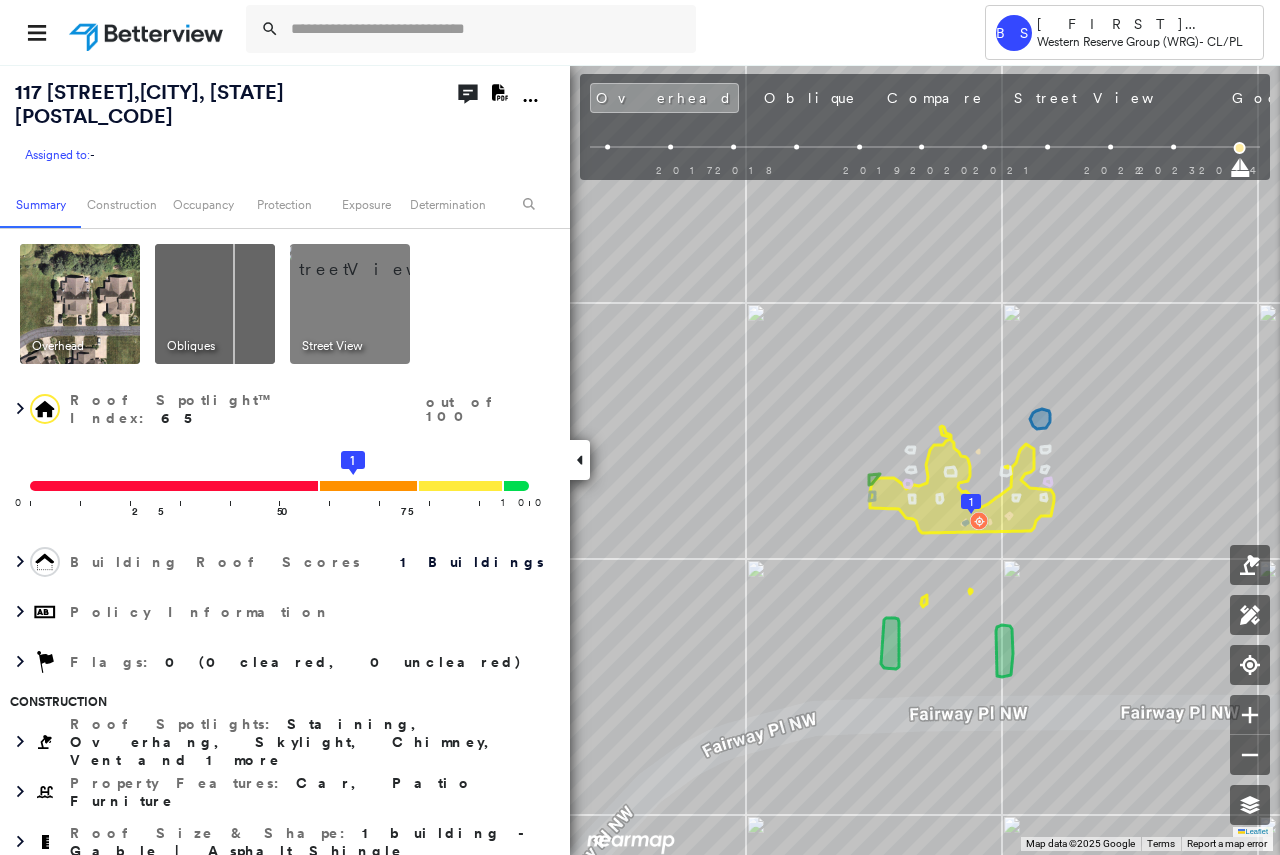 click at bounding box center (215, 304) 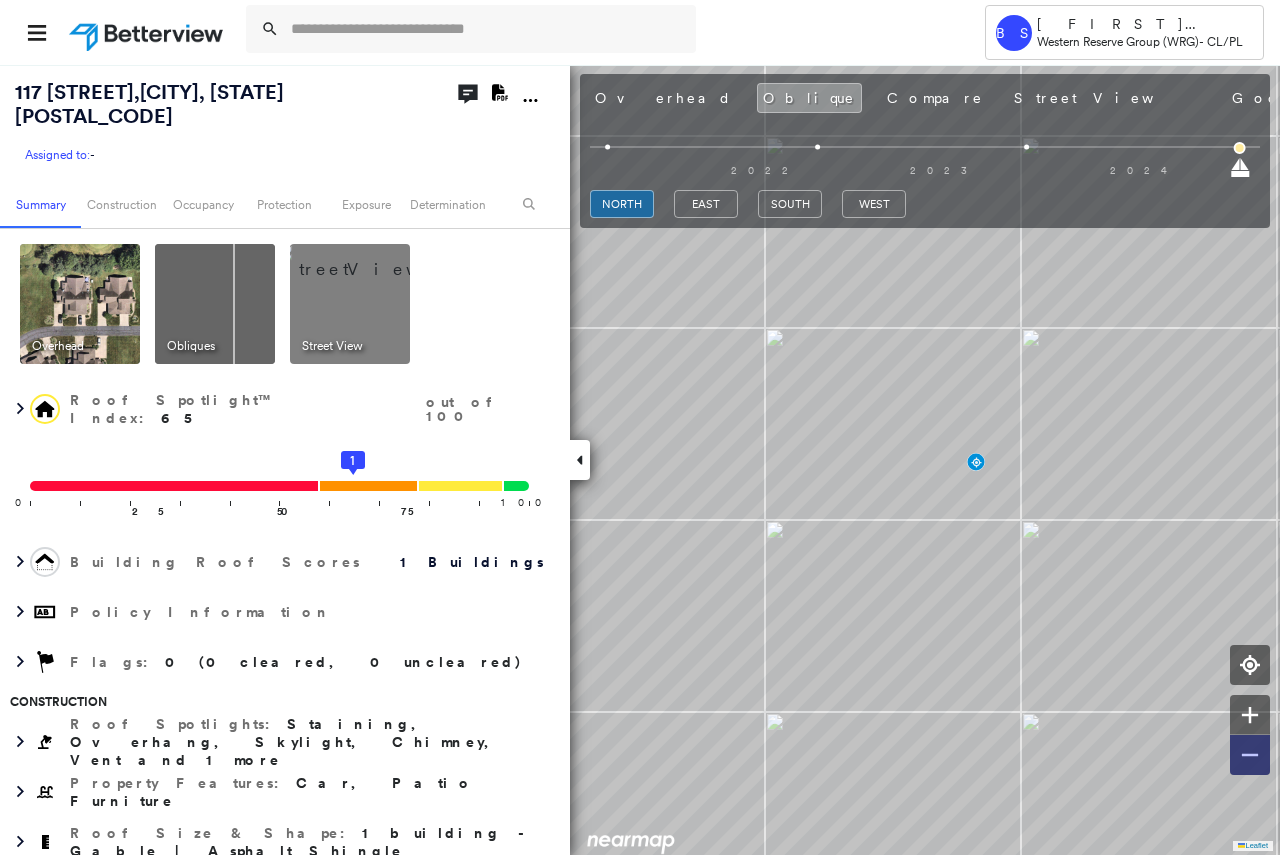 click 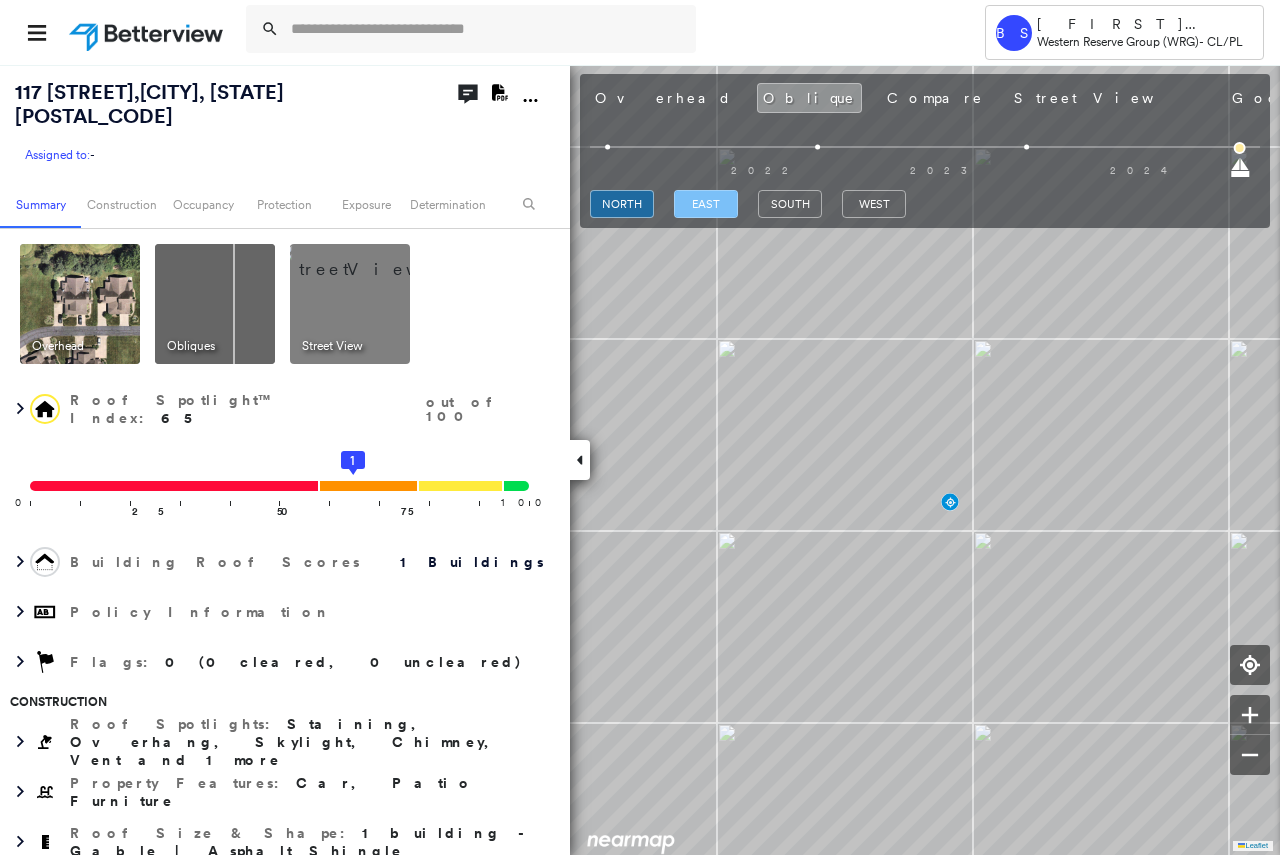 click on "east" at bounding box center [706, 204] 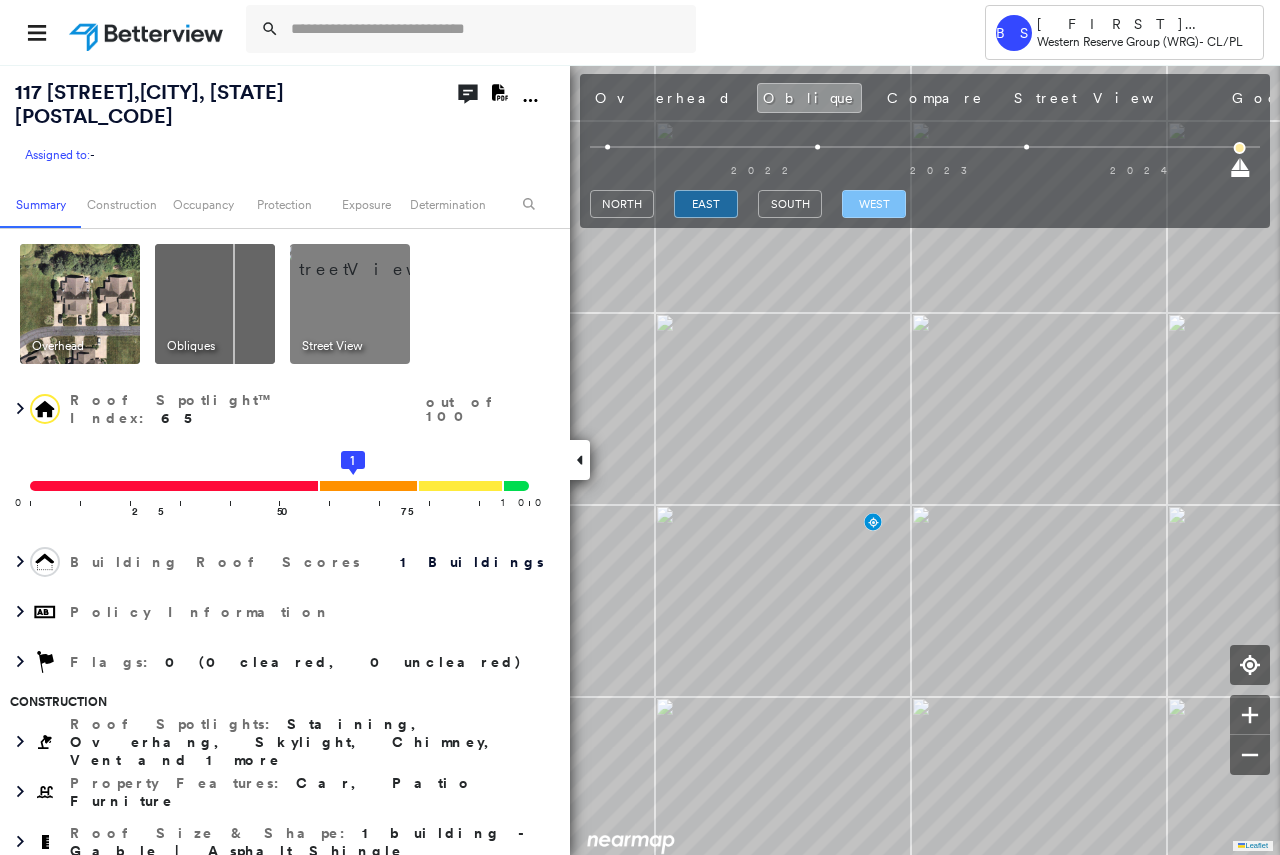 click on "west" at bounding box center (874, 204) 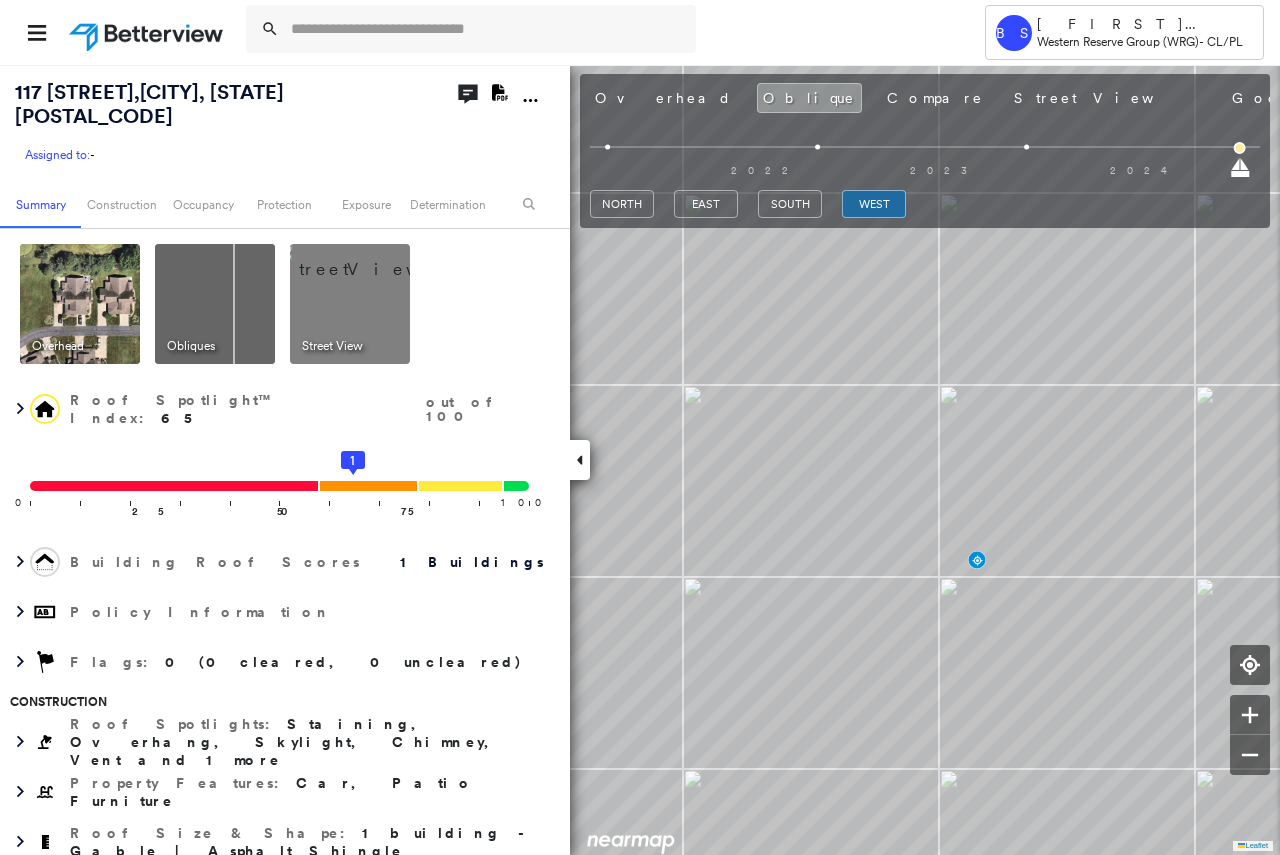 click at bounding box center (374, 259) 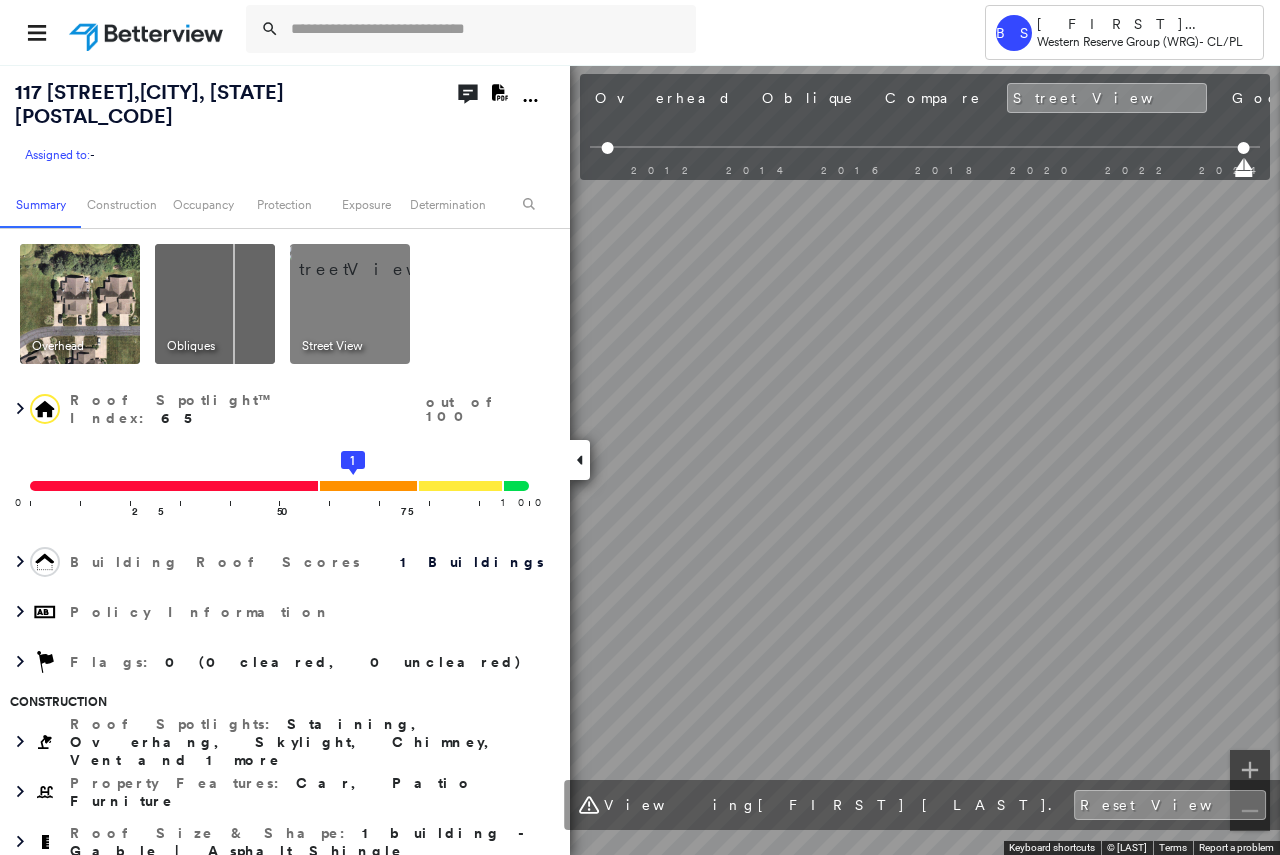 click on "Tower BS [LAST] [LAST] Western Reserve Group (WRG) - CL/PL 117 [STREET], [CITY], [STATE] [POSTAL_CODE] Assigned to: - Assigned to: - Assigned to: - Open Comments Download PDF Report Summary Construction Occupancy Protection Exposure Determination Overhead Obliques Street View Roof Spotlight™ Index : 65 out of 100 0 100 25 50 75 1 Building Roof Scores 1 Buildings Policy Information Flags : 0 (0 cleared, 0 uncleared) Construction Roof Spotlights : Staining, Overhang, Skylight, Chimney, Vent and 1 more Property Features : Car, Patio Furniture Roof Size & Shape : 1 building - Gable | Asphalt Shingle BuildZoom - Building Permit Data and Analysis Occupancy Place Detail National Registry of Historic Places Smarty Streets - Surrounding Properties Protection US Fire Administration: Nearest Fire Stations Exposure FEMA Risk Index Wind Claim Predictor: More Risky 2 out of 5 Additional Perils Determination Flags : 0 (0 cleared, 0 uncleared) Uncleared Flags (0) Cleared Flags (0) There are no uncleared flags." at bounding box center (640, 427) 